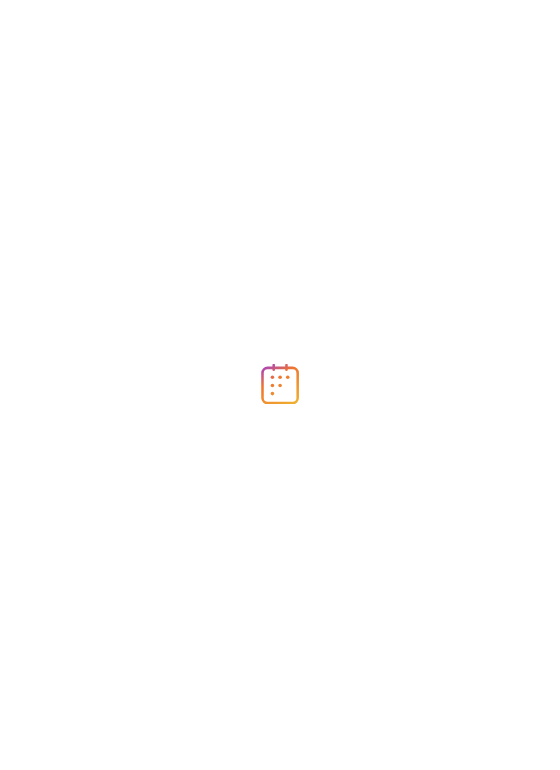 scroll, scrollTop: 0, scrollLeft: 0, axis: both 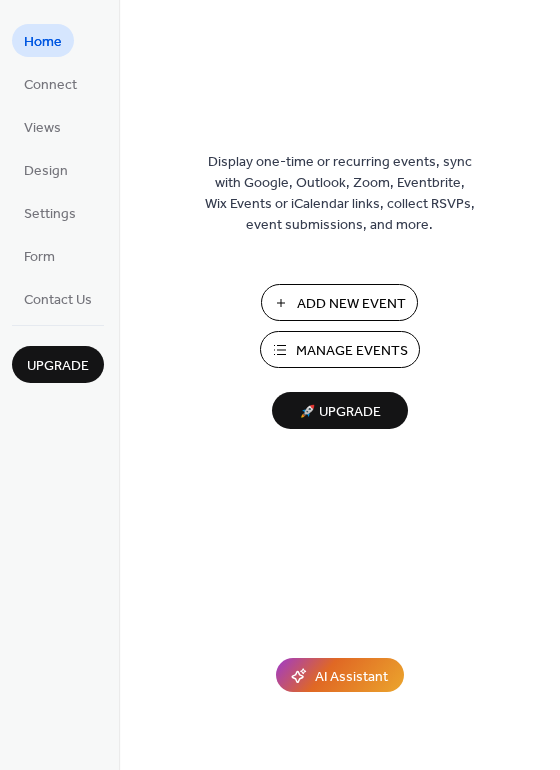 click on "Add New Event" at bounding box center [351, 304] 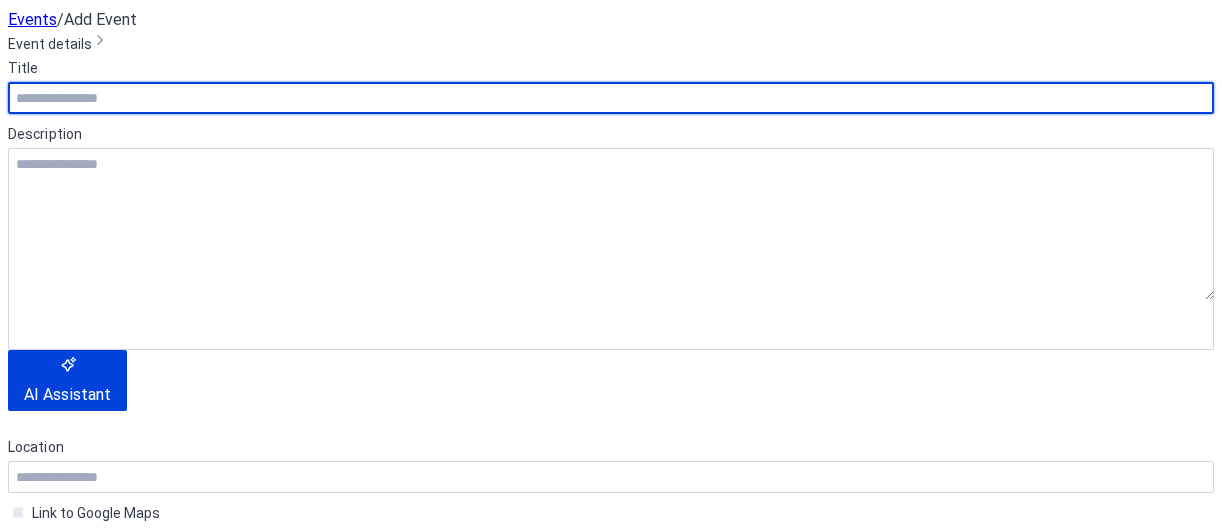 scroll, scrollTop: 0, scrollLeft: 0, axis: both 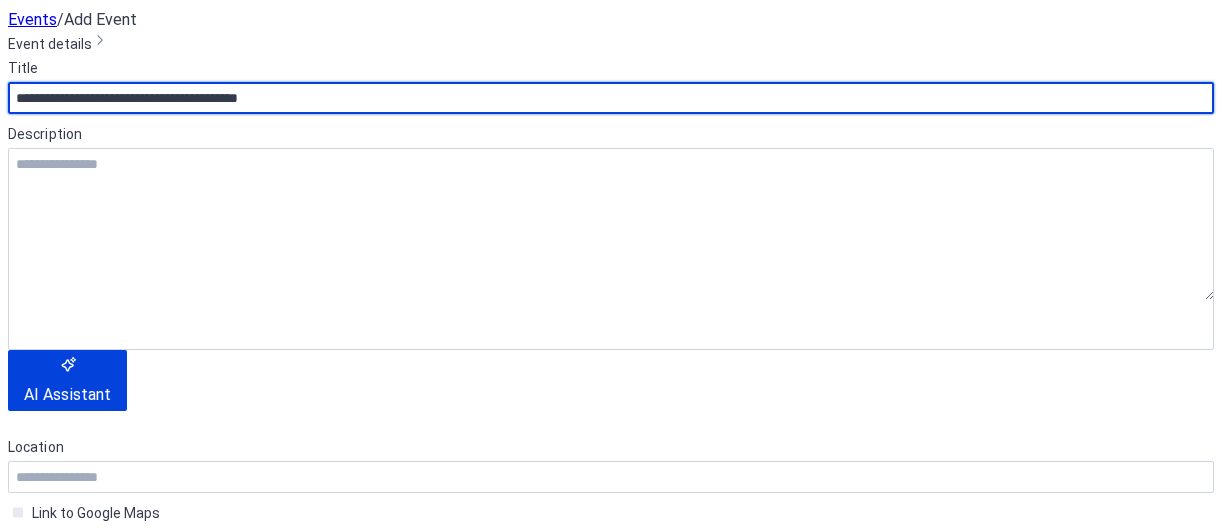 click on "**********" at bounding box center (611, 98) 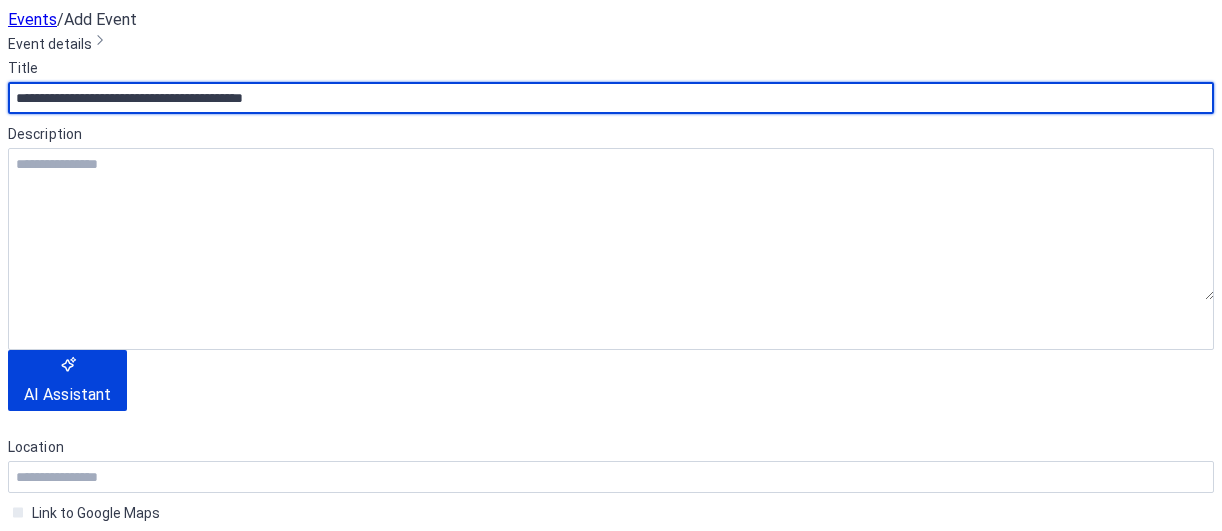 scroll, scrollTop: 357, scrollLeft: 0, axis: vertical 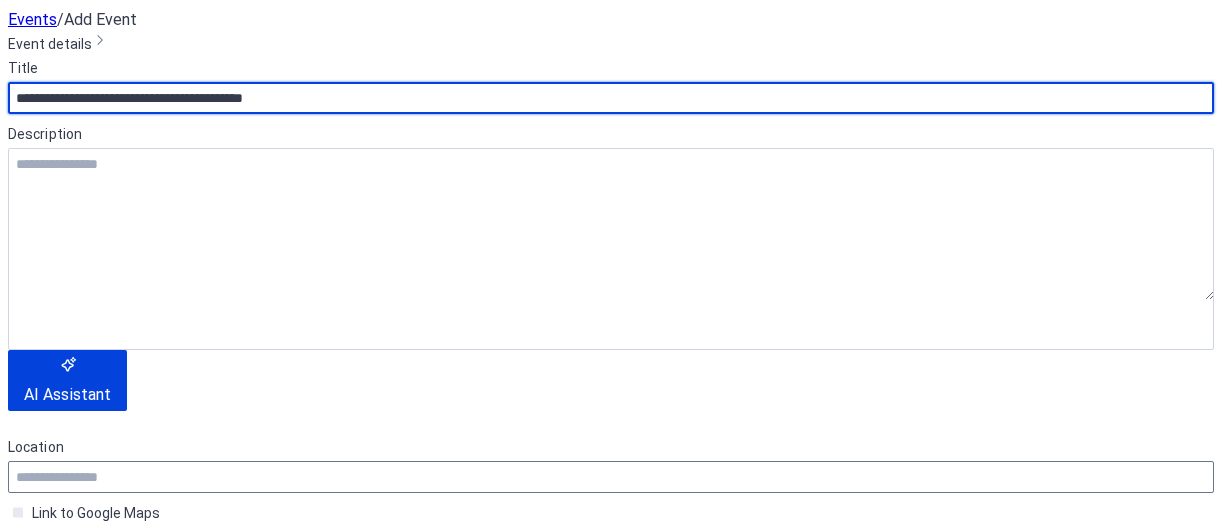 type on "**********" 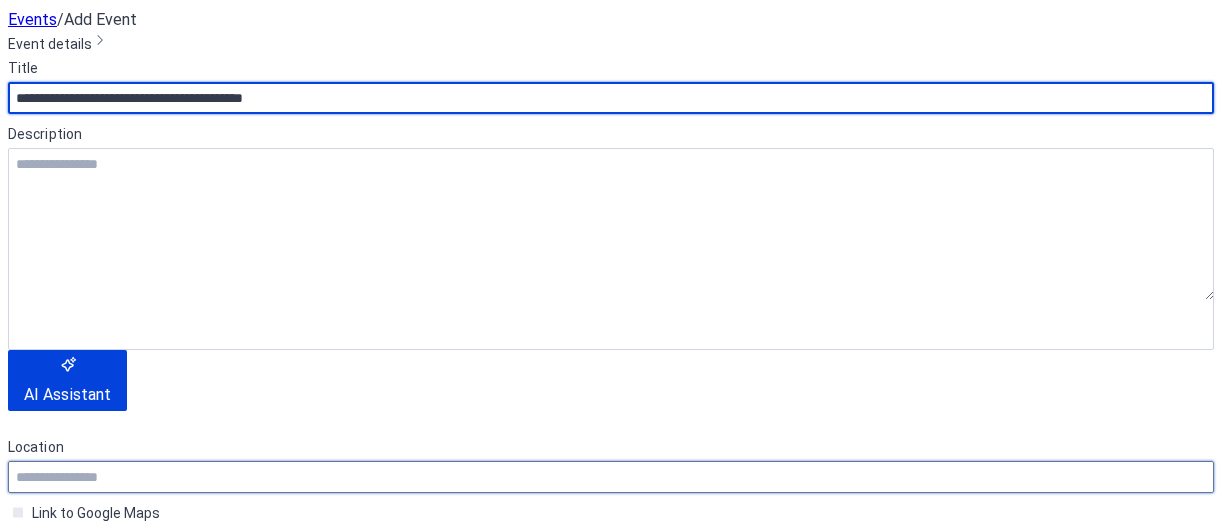 click at bounding box center [611, 477] 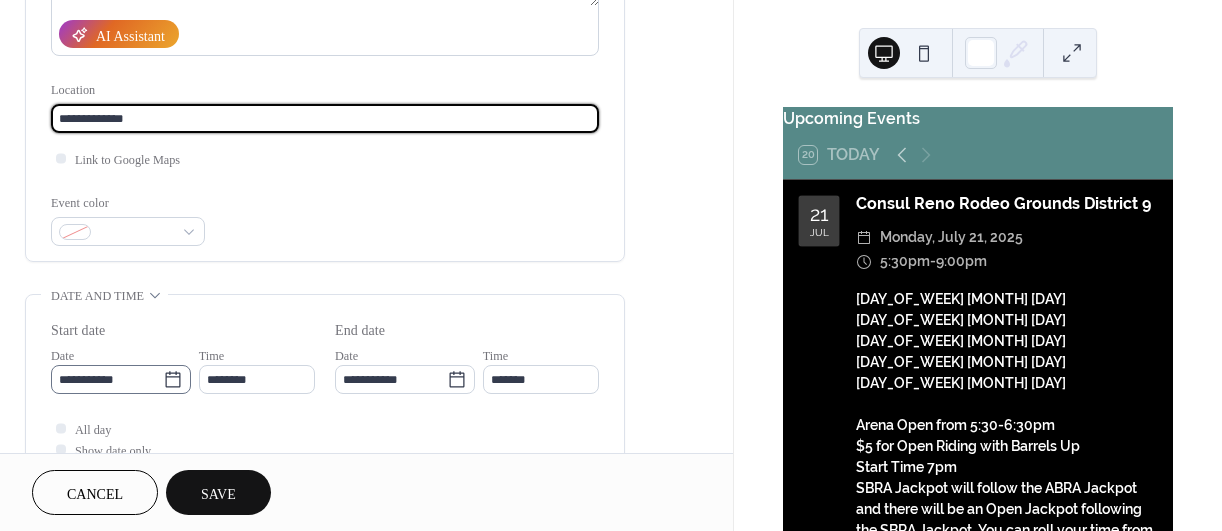 type on "**********" 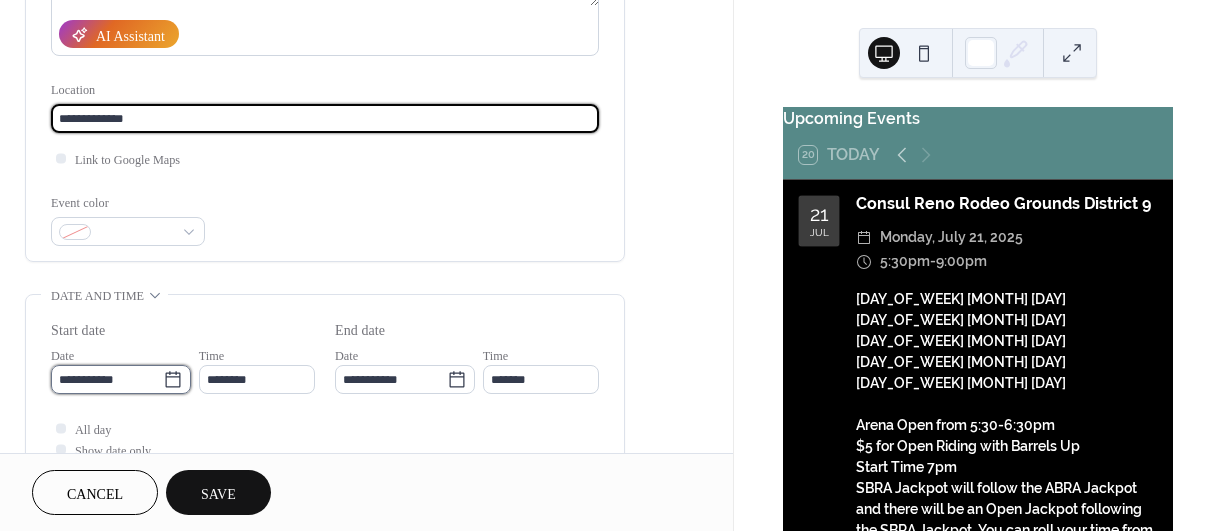 click on "**********" at bounding box center (107, 379) 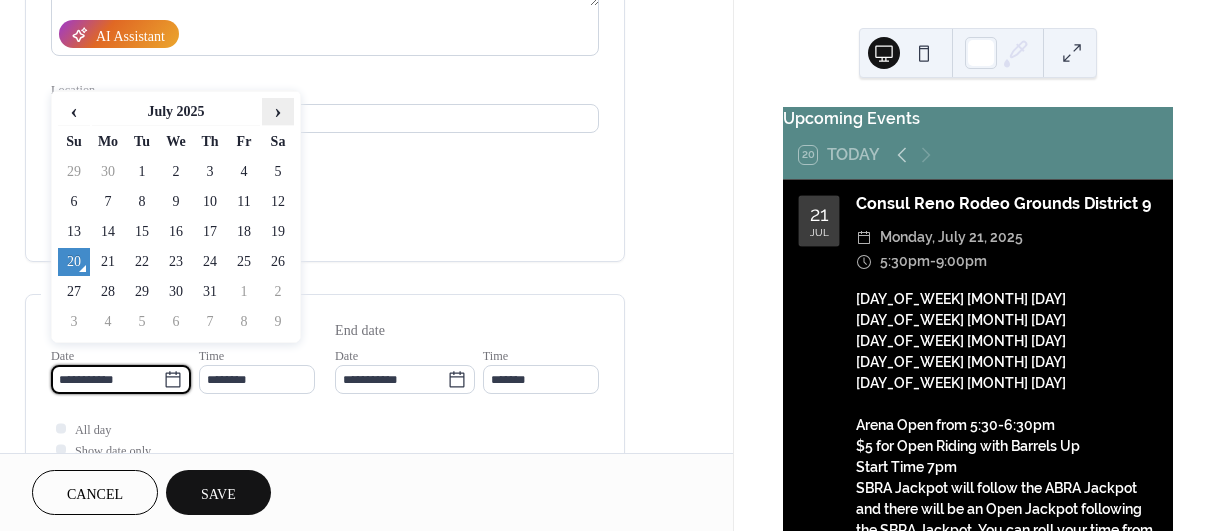 click on "›" at bounding box center [278, 111] 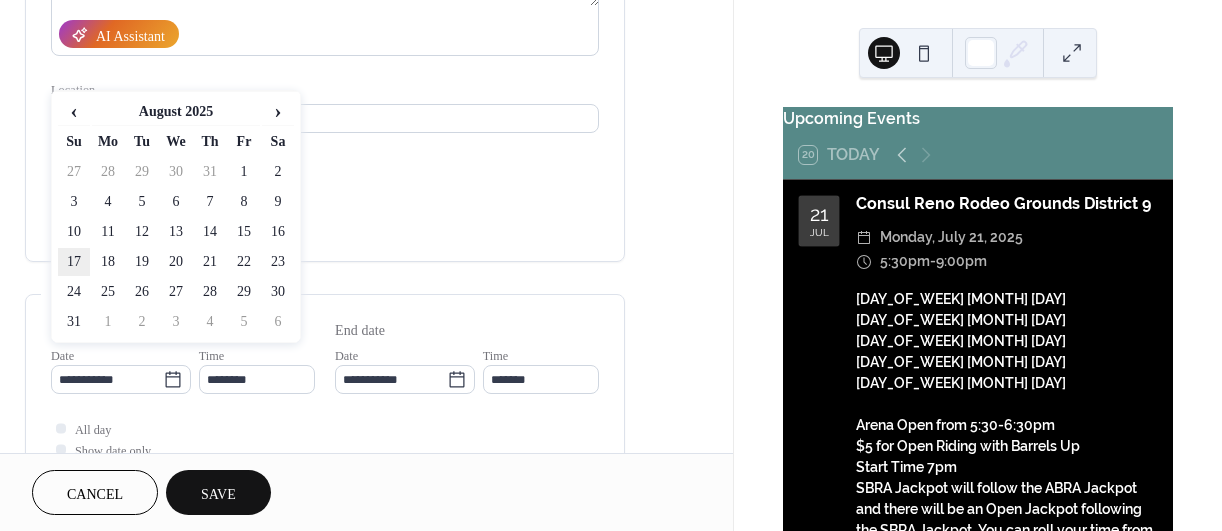 click on "17" at bounding box center [74, 262] 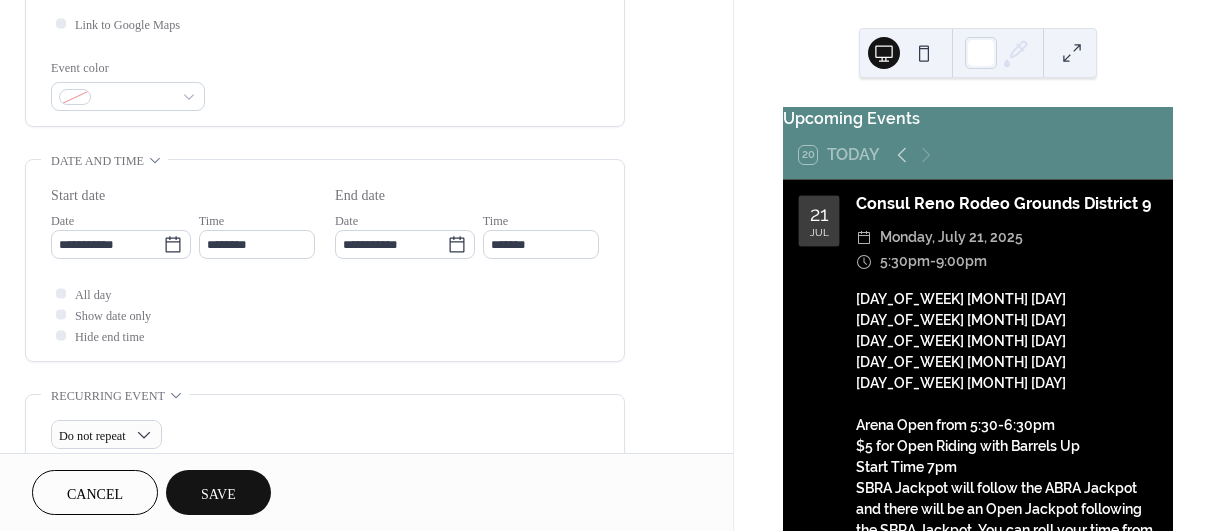 scroll, scrollTop: 501, scrollLeft: 0, axis: vertical 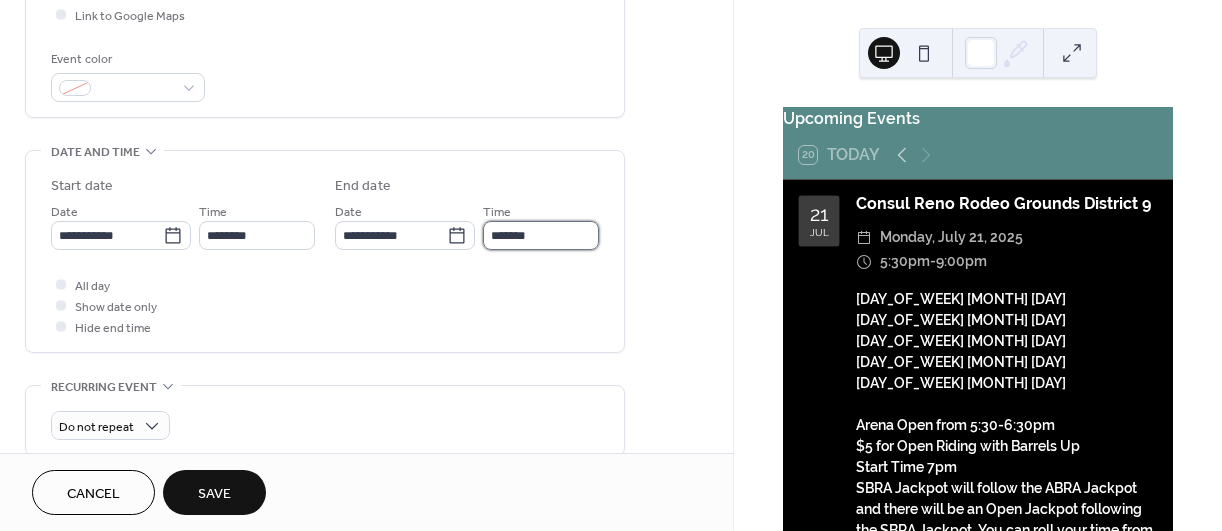click on "*******" at bounding box center (541, 235) 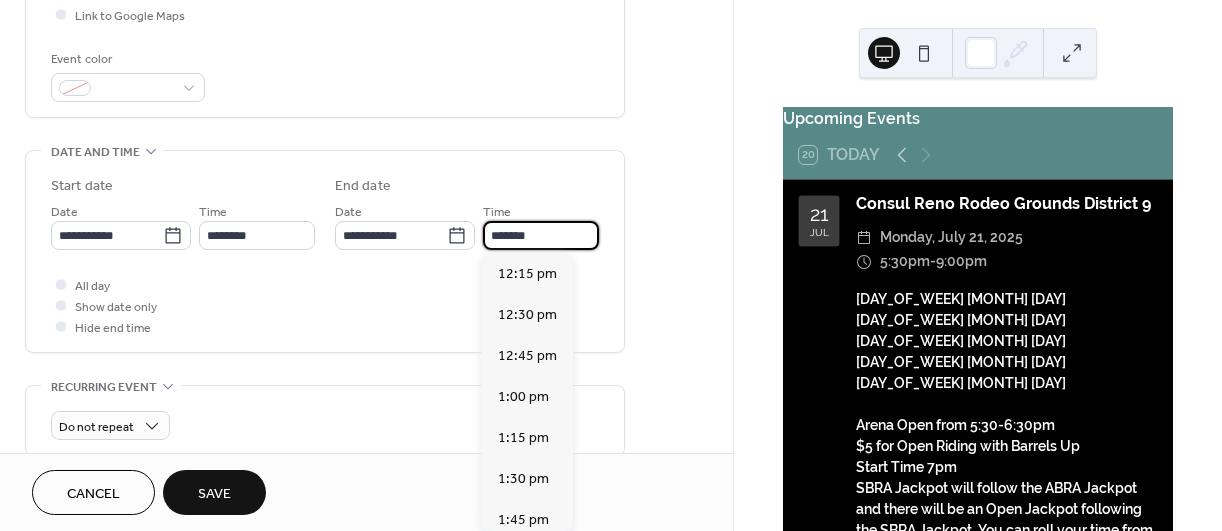 scroll, scrollTop: 615, scrollLeft: 0, axis: vertical 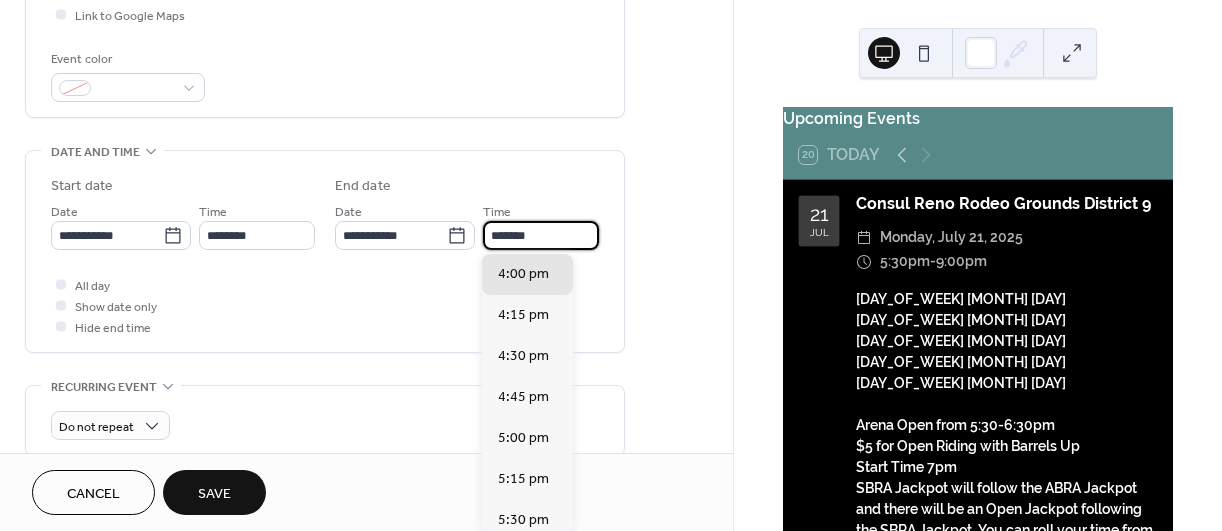 type on "*******" 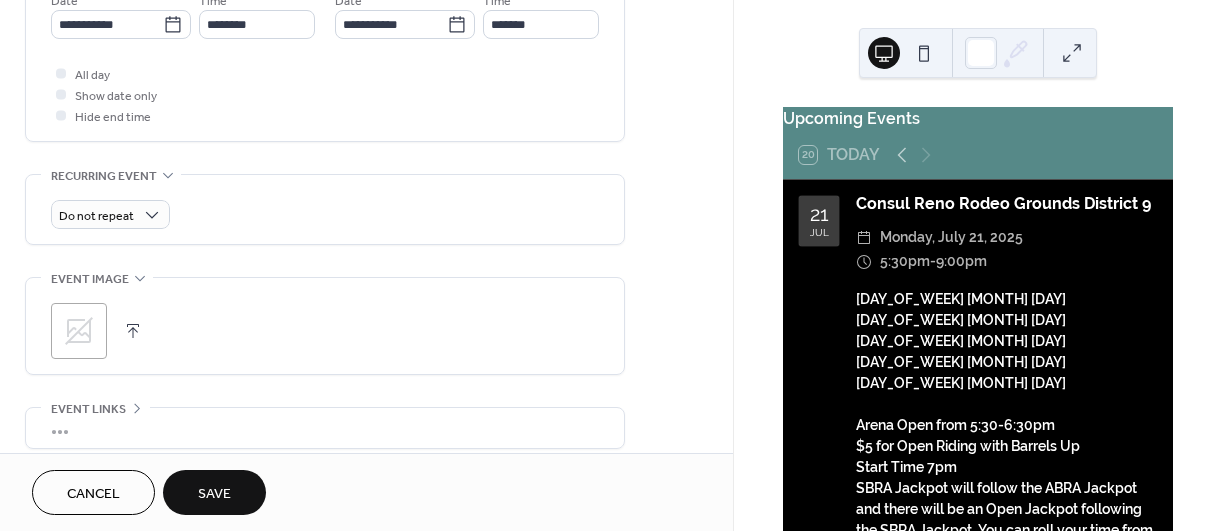 scroll, scrollTop: 715, scrollLeft: 0, axis: vertical 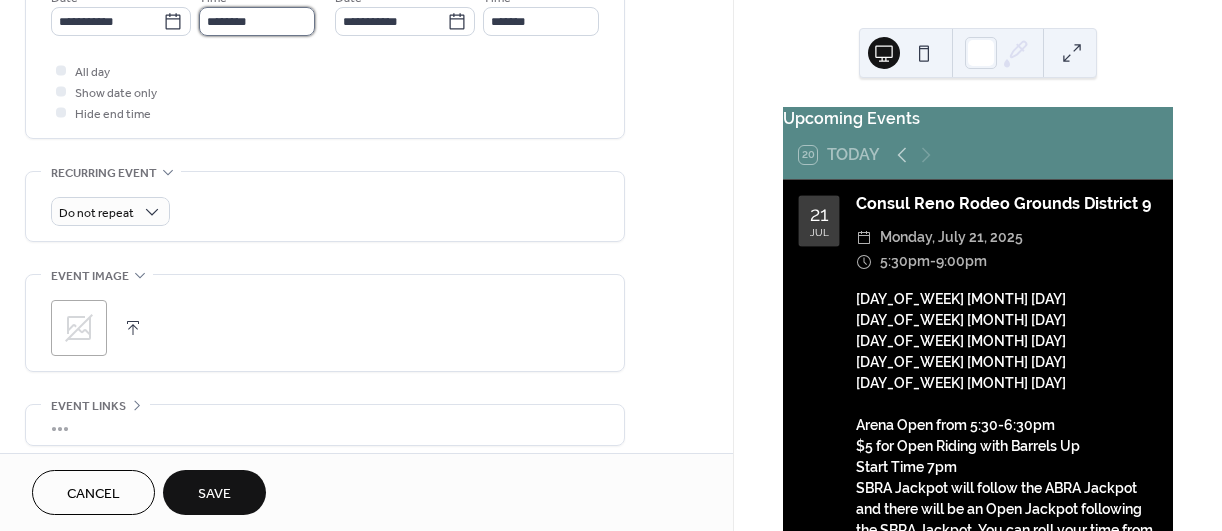 click on "********" at bounding box center [257, 21] 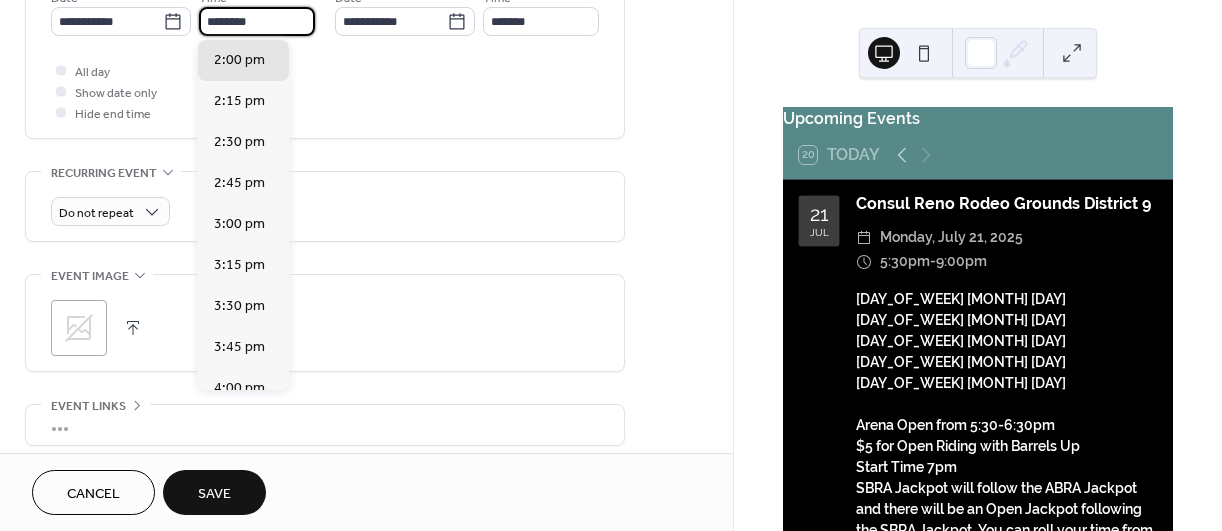 scroll, scrollTop: 1968, scrollLeft: 0, axis: vertical 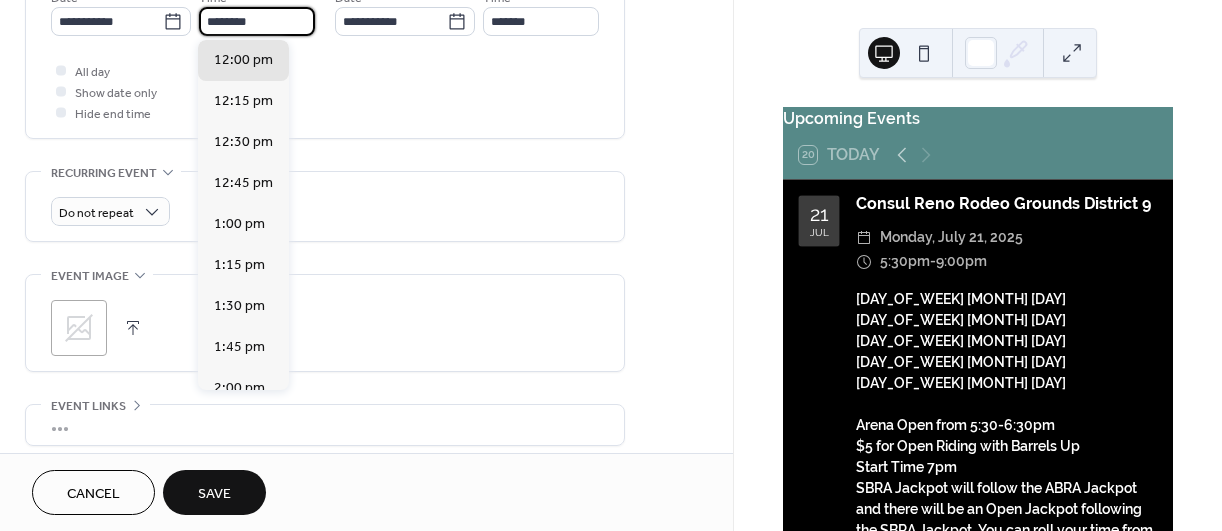 click on "********" at bounding box center [257, 21] 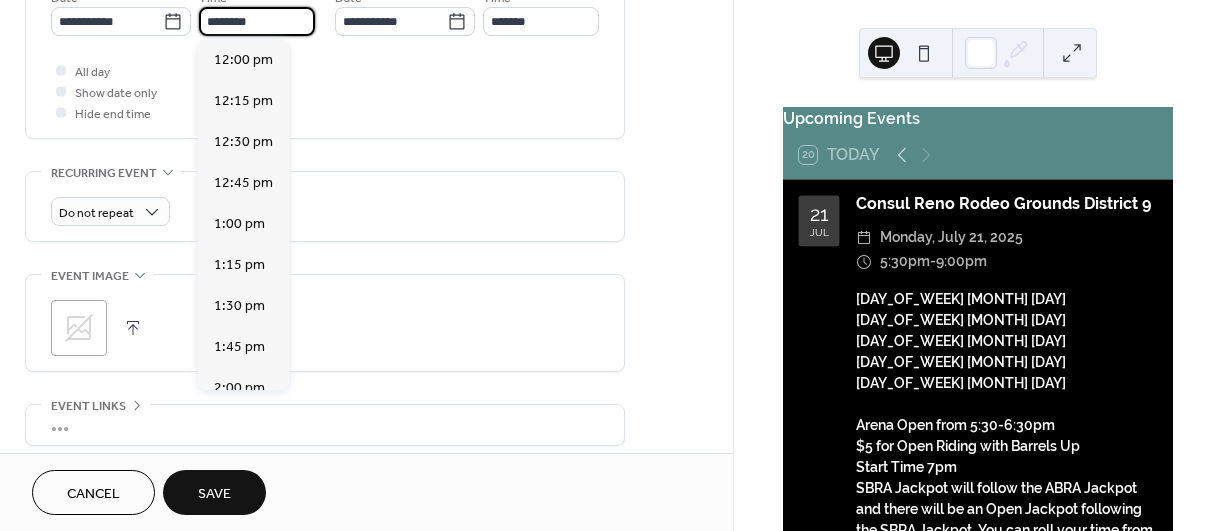 scroll, scrollTop: 3586, scrollLeft: 0, axis: vertical 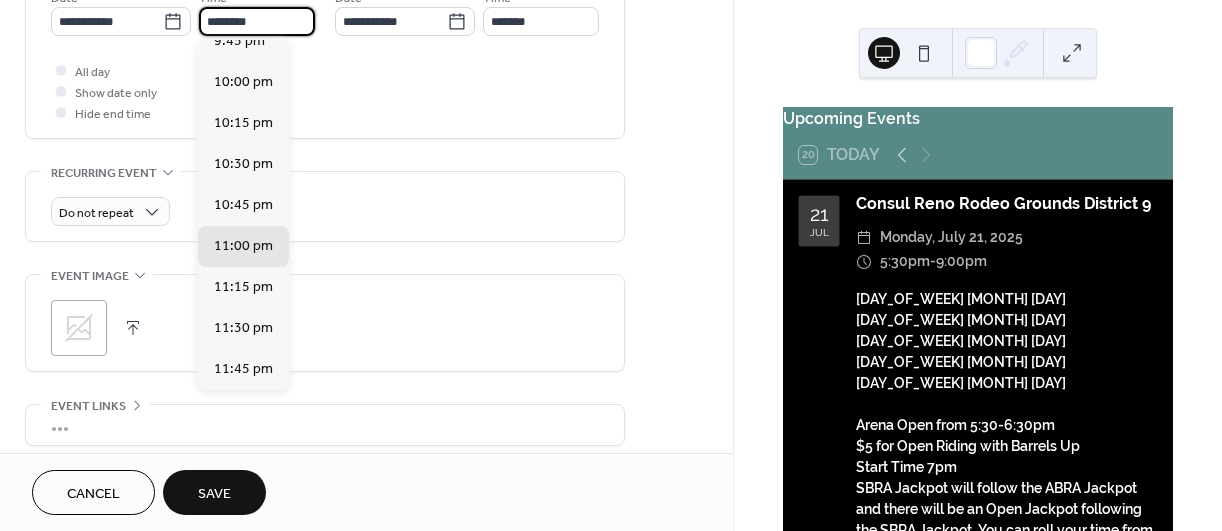 type on "********" 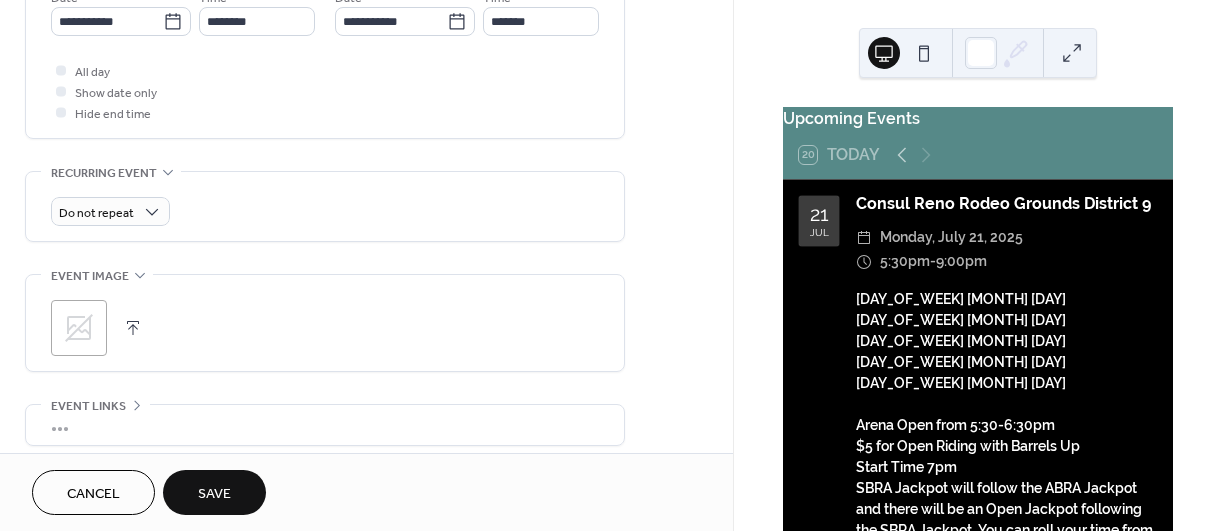 type on "*******" 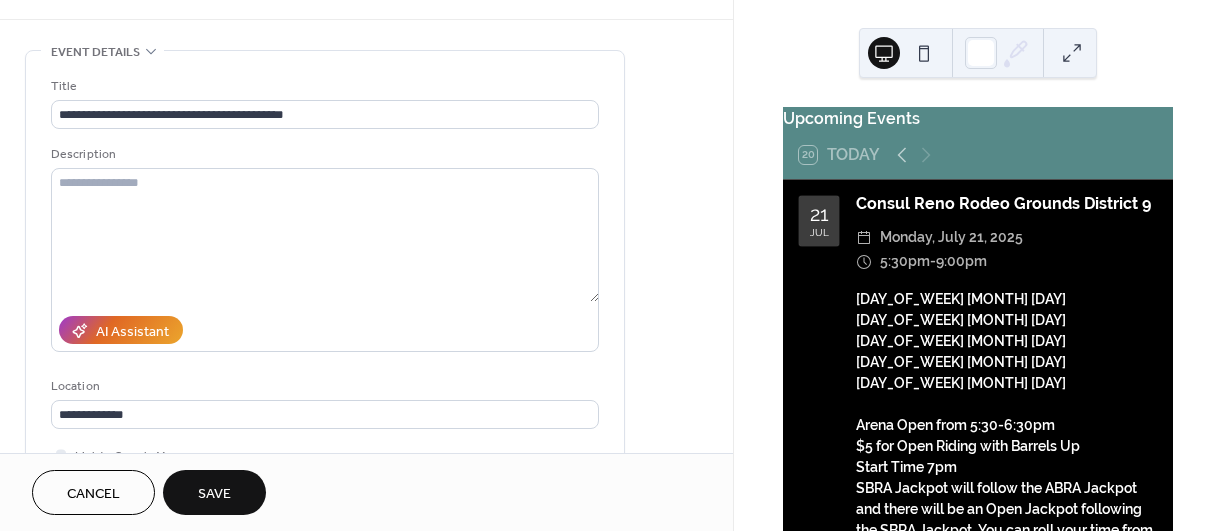 scroll, scrollTop: 21, scrollLeft: 0, axis: vertical 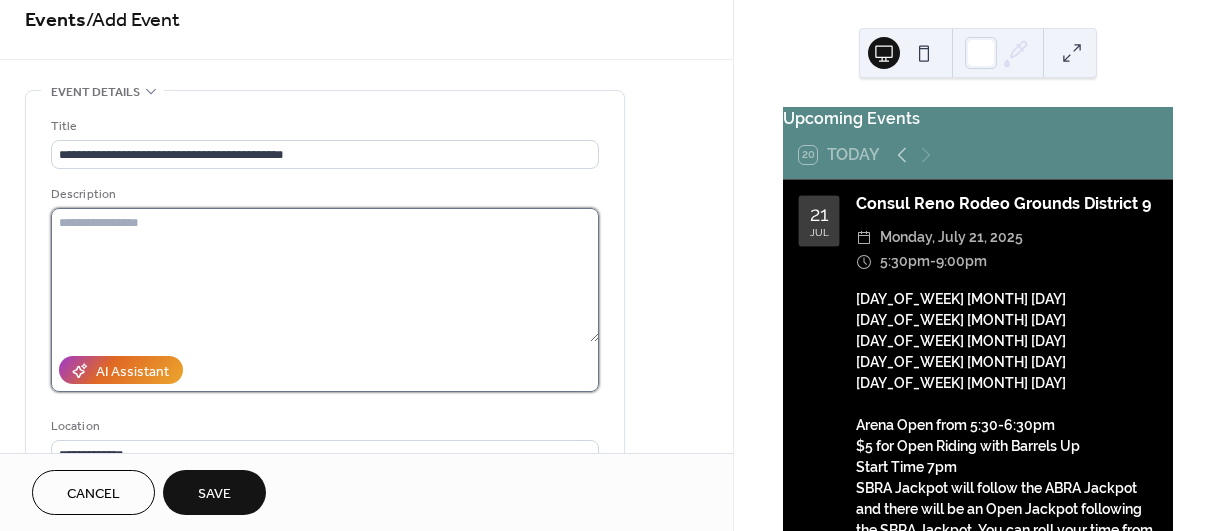click at bounding box center [325, 275] 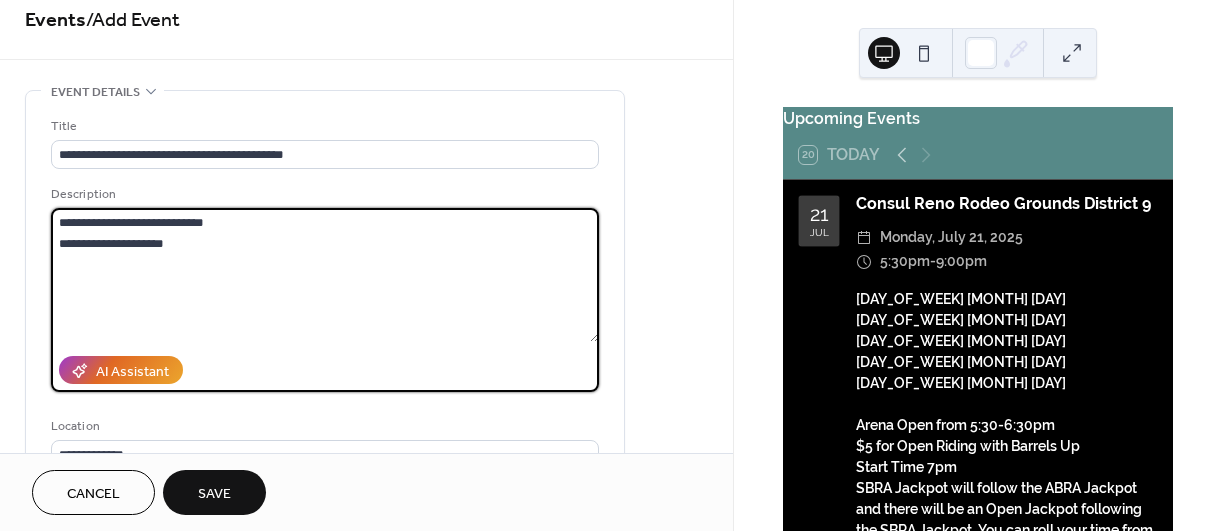 click on "**********" at bounding box center [325, 275] 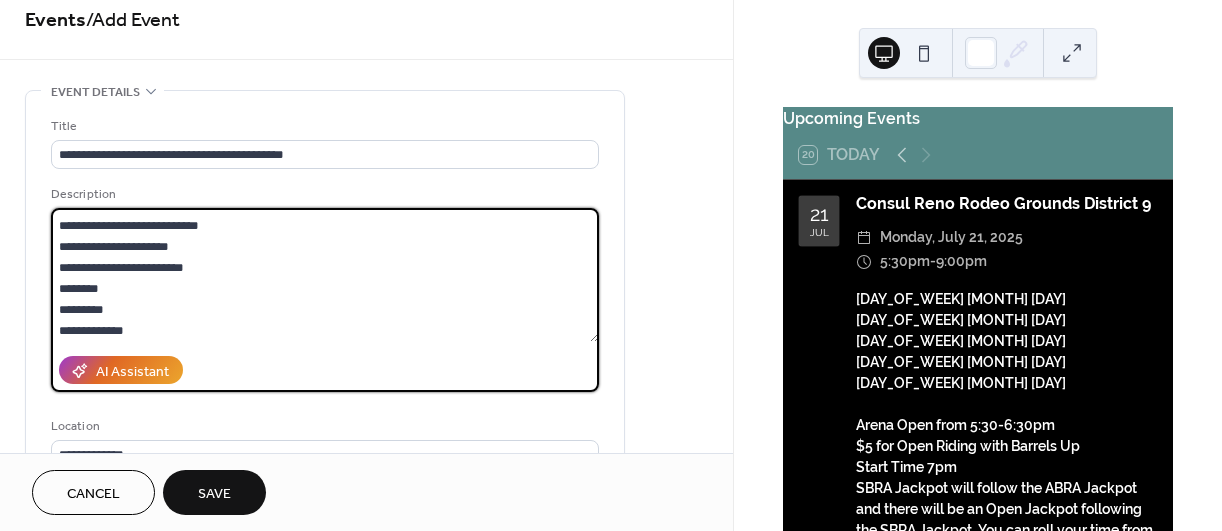 scroll, scrollTop: 39, scrollLeft: 0, axis: vertical 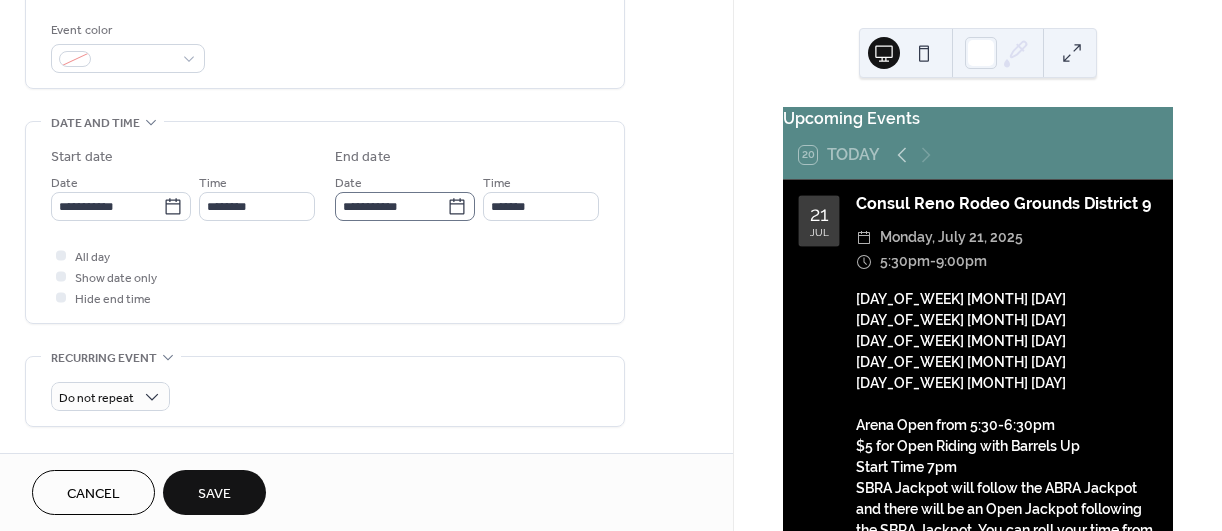 type on "**********" 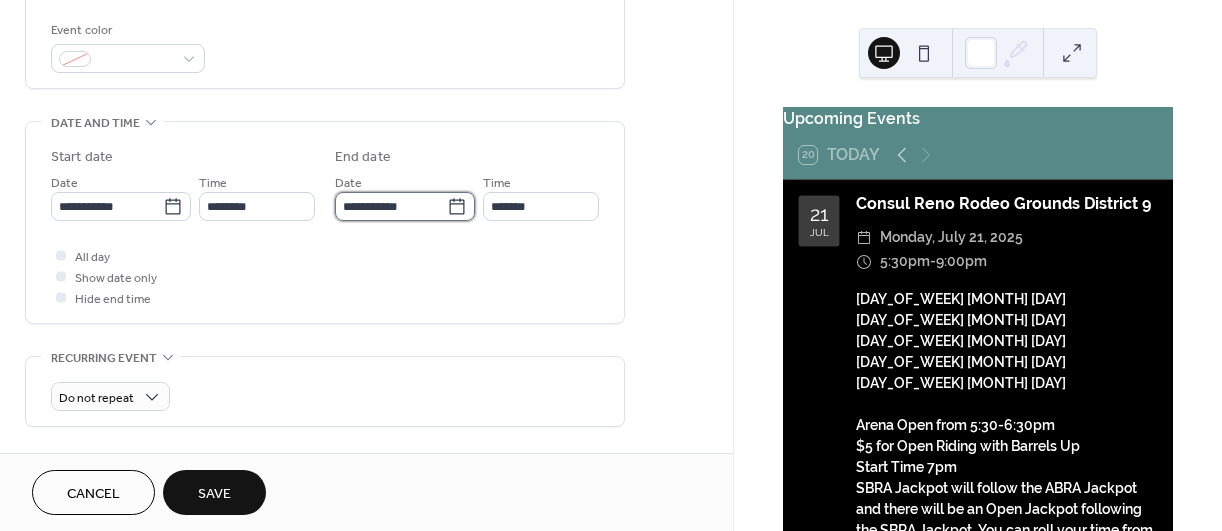 click on "**********" at bounding box center [391, 206] 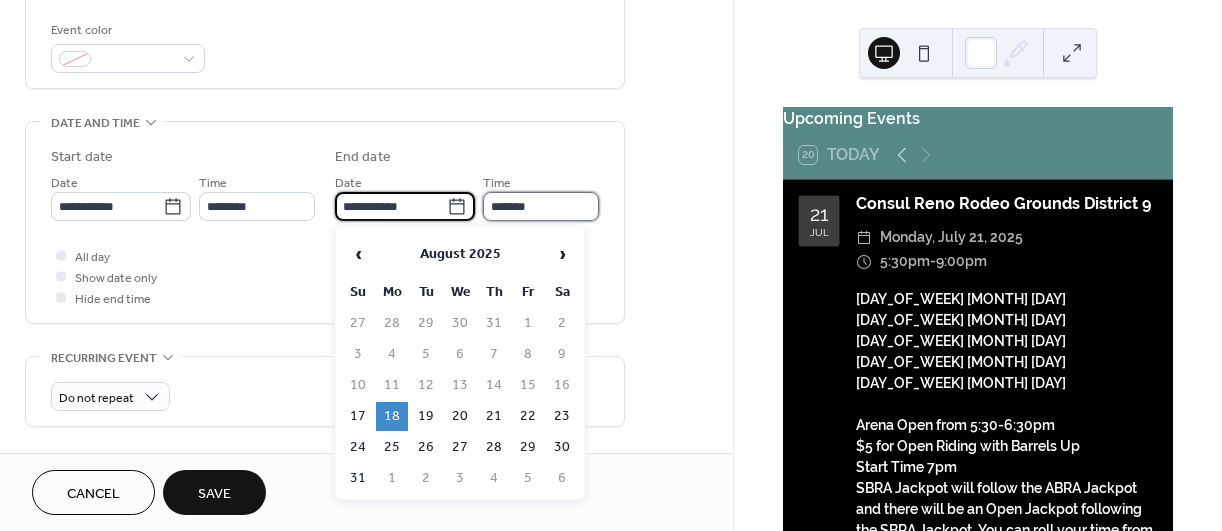 click on "*******" at bounding box center (541, 206) 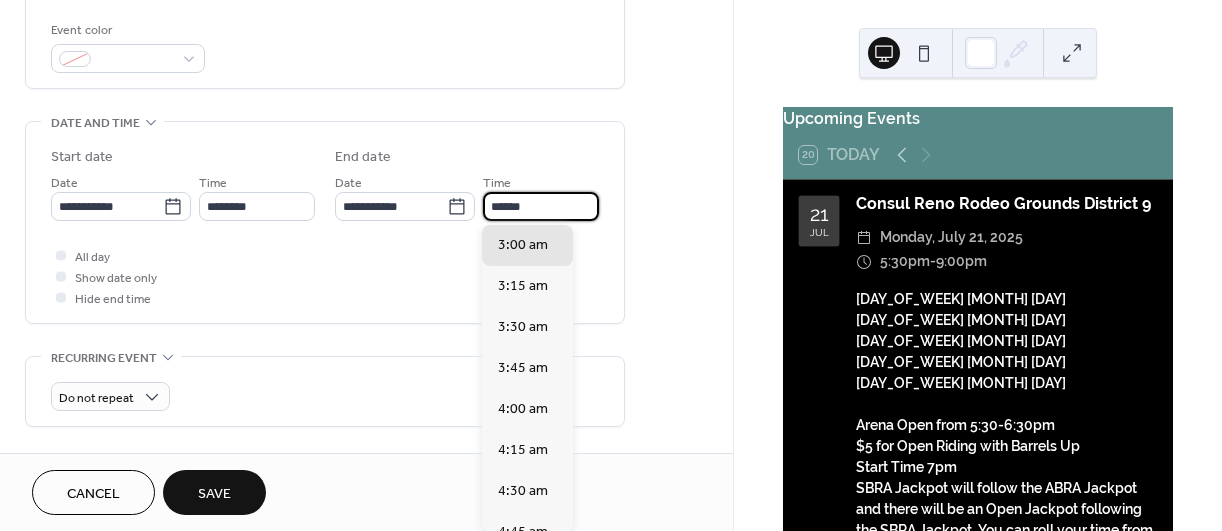 scroll, scrollTop: 2460, scrollLeft: 0, axis: vertical 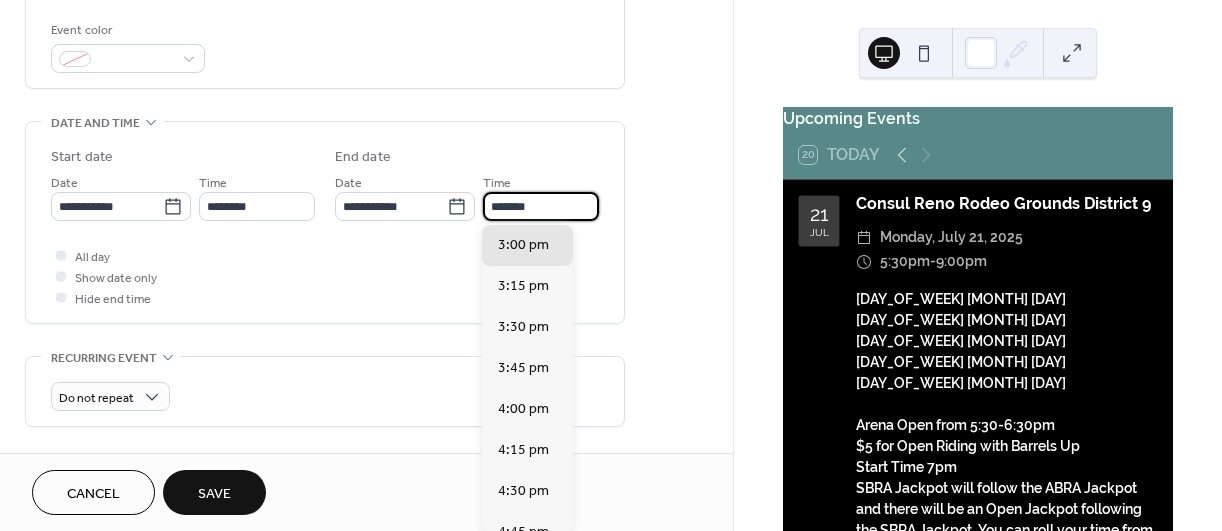 type on "*******" 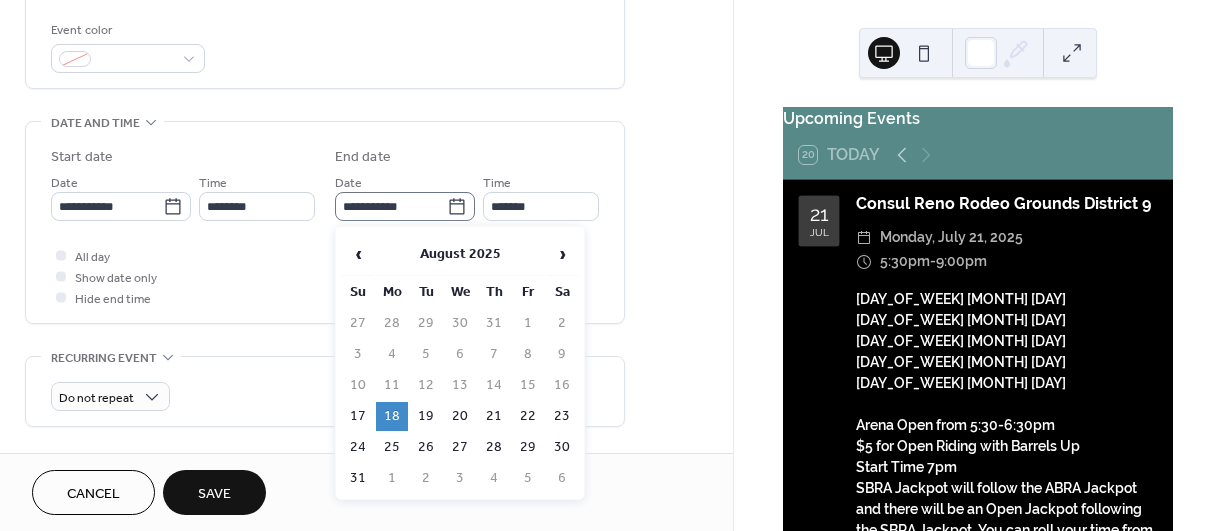 click 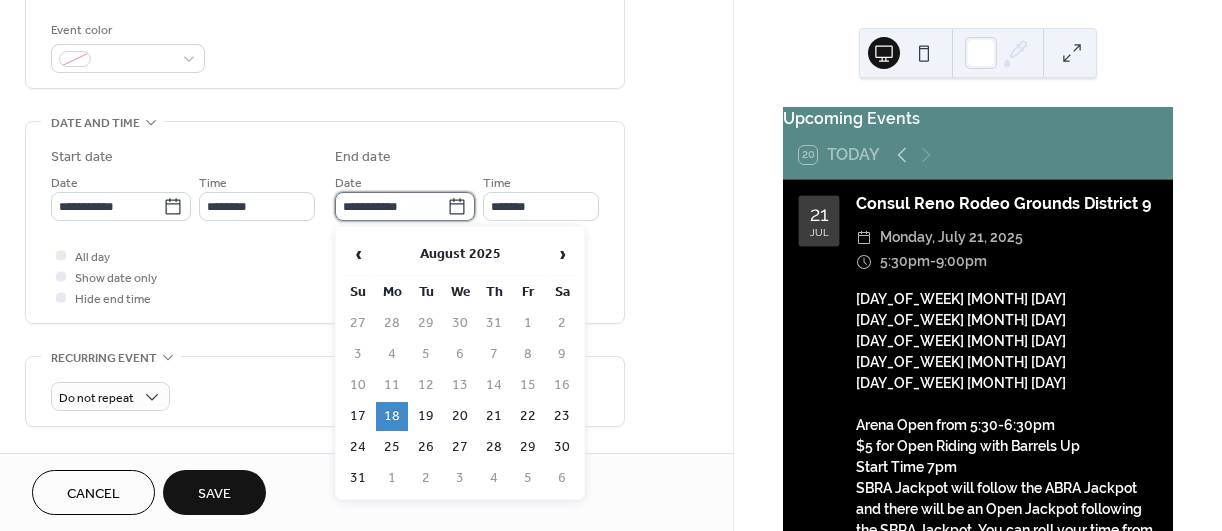 click on "**********" at bounding box center (391, 206) 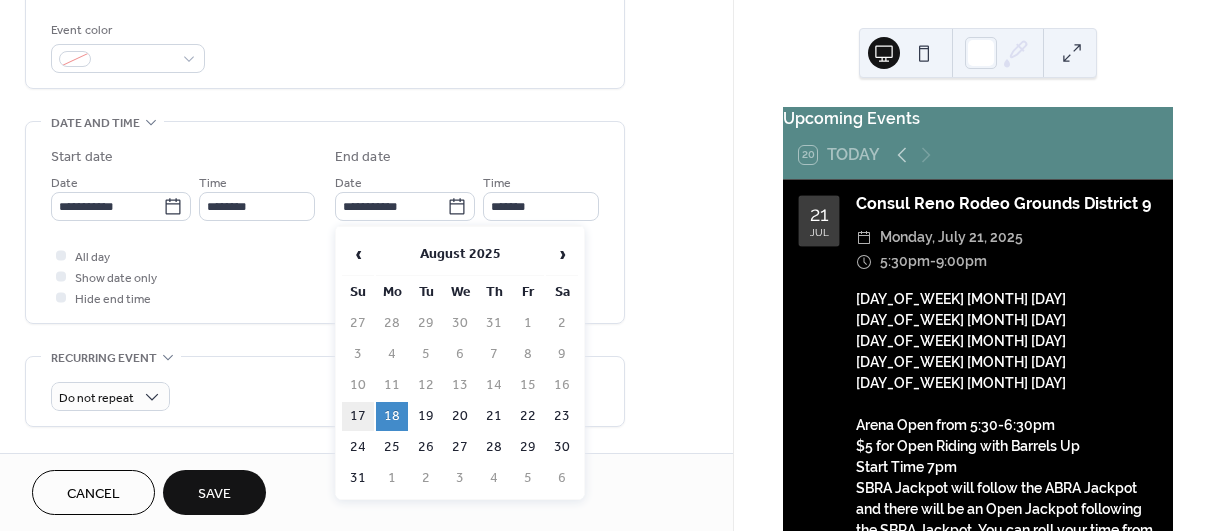 click on "17" at bounding box center [358, 416] 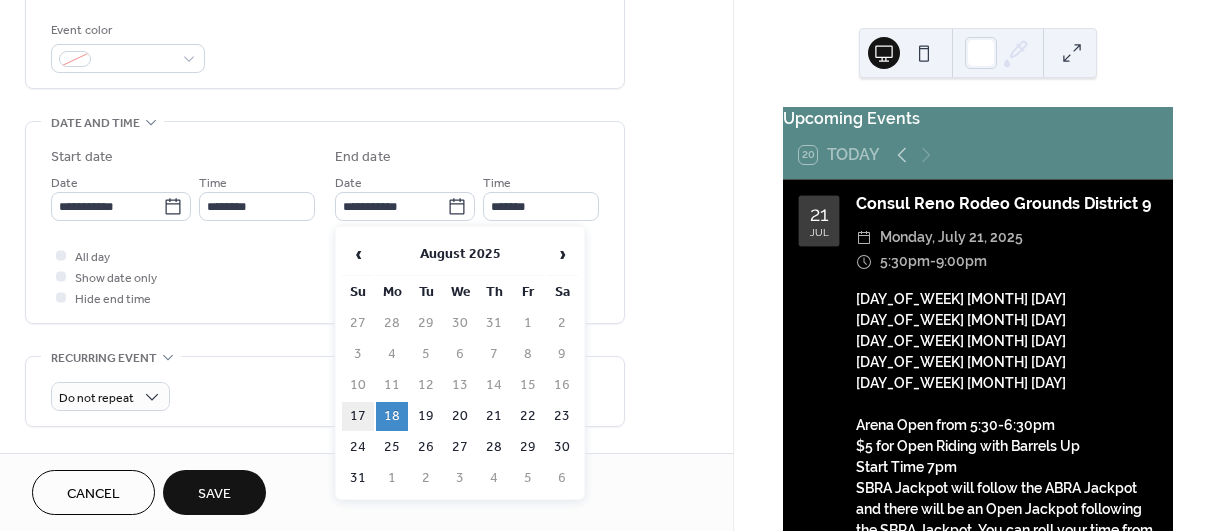 type on "**********" 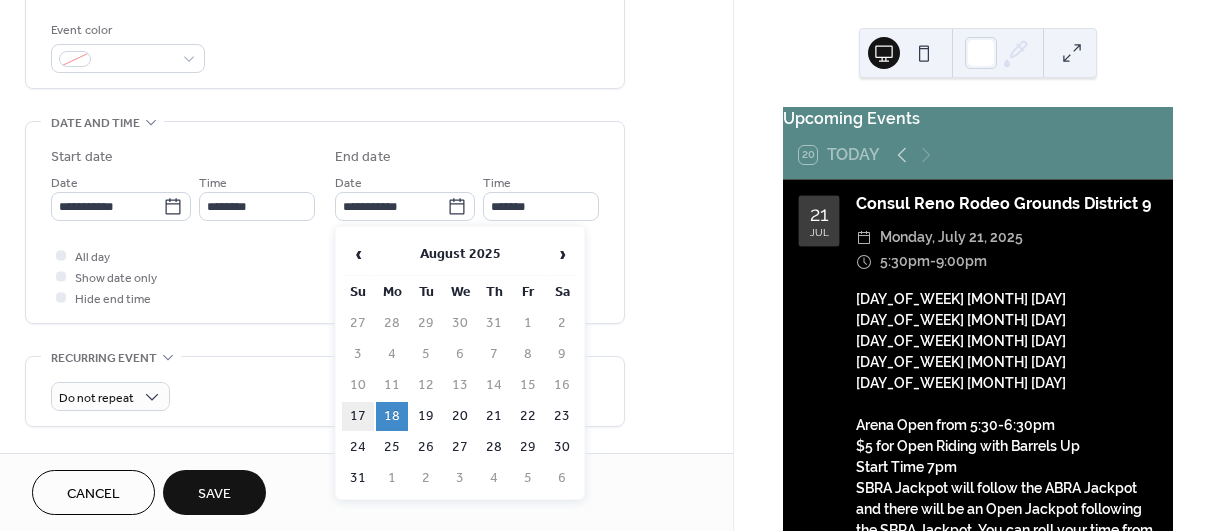 type on "********" 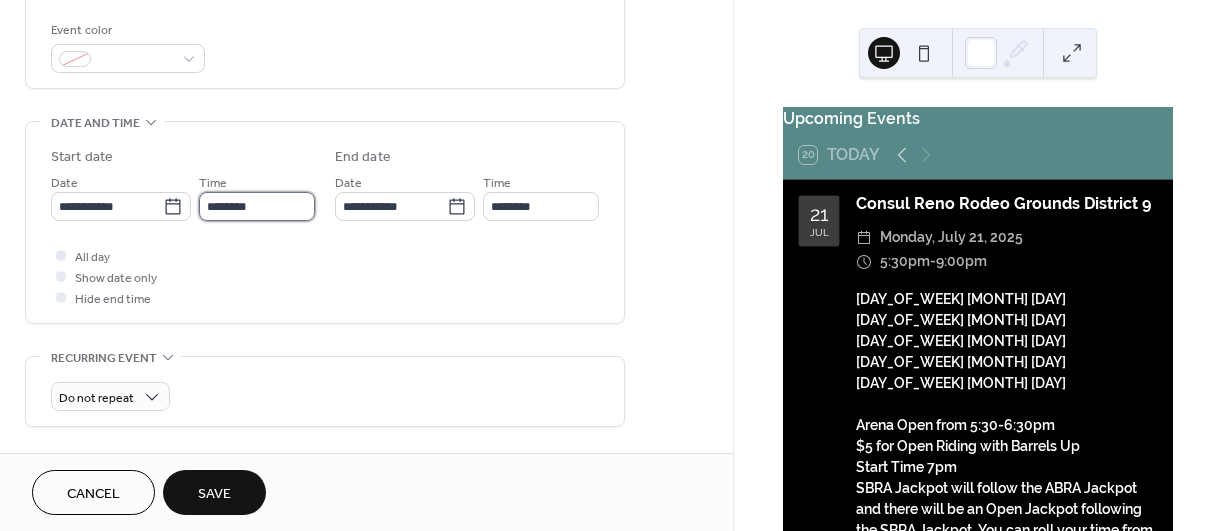 click on "********" at bounding box center [257, 206] 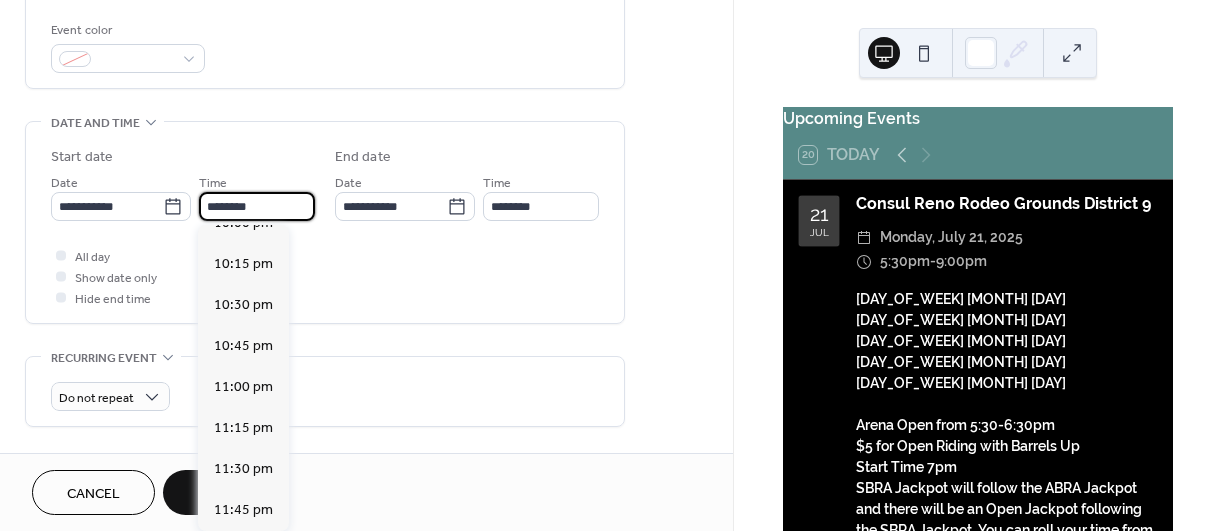 scroll, scrollTop: 1804, scrollLeft: 0, axis: vertical 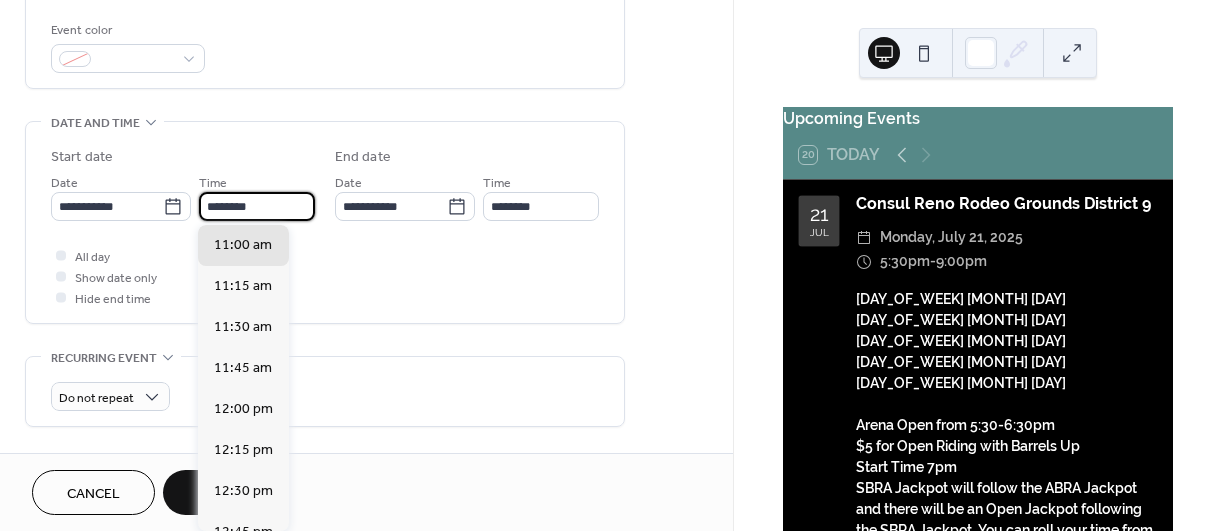 type on "********" 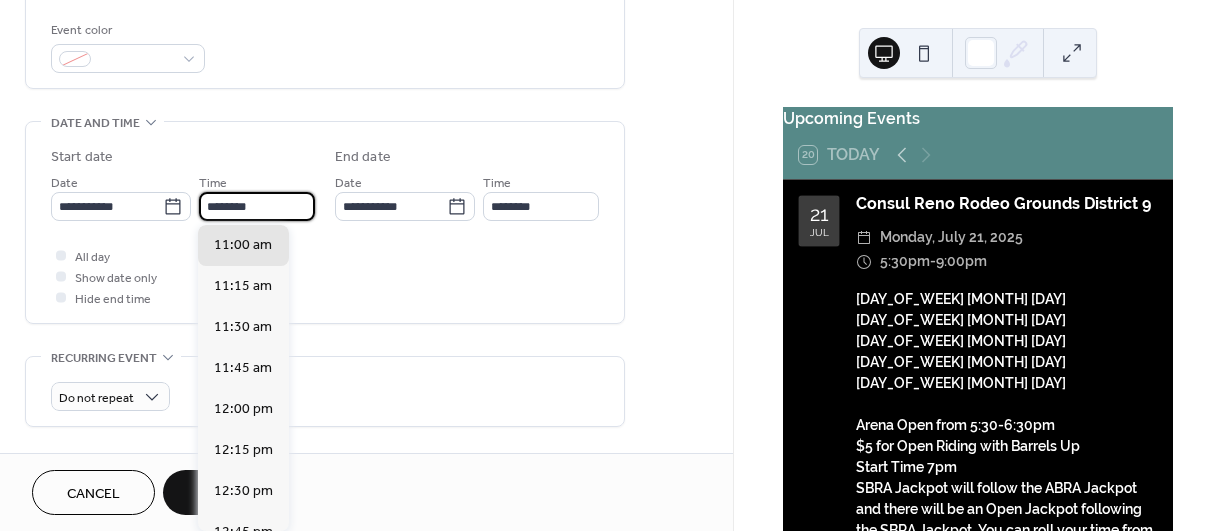 click on "All day Show date only Hide end time" at bounding box center [325, 276] 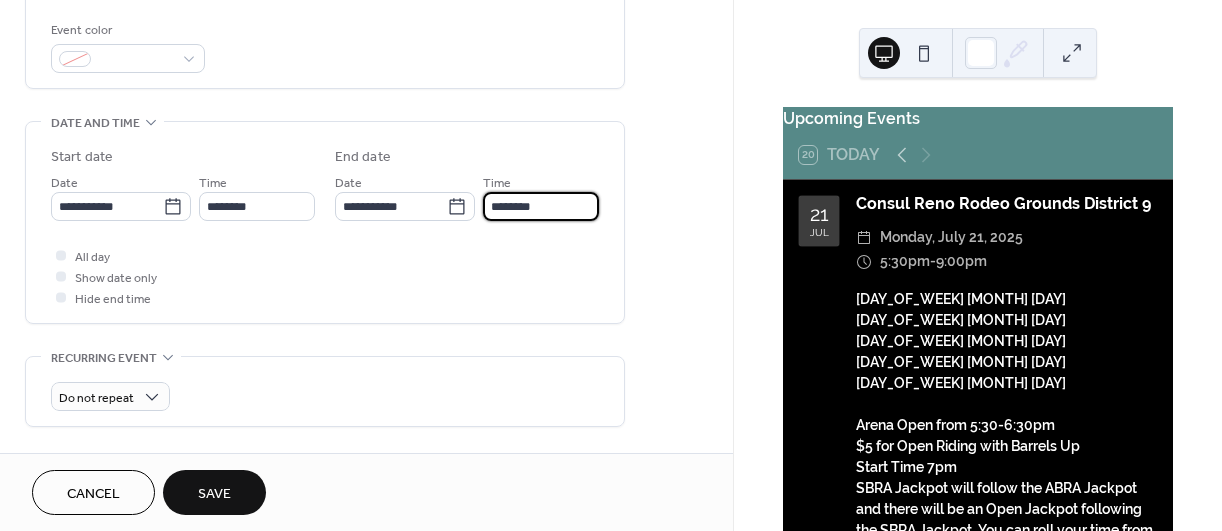 click on "********" at bounding box center [541, 206] 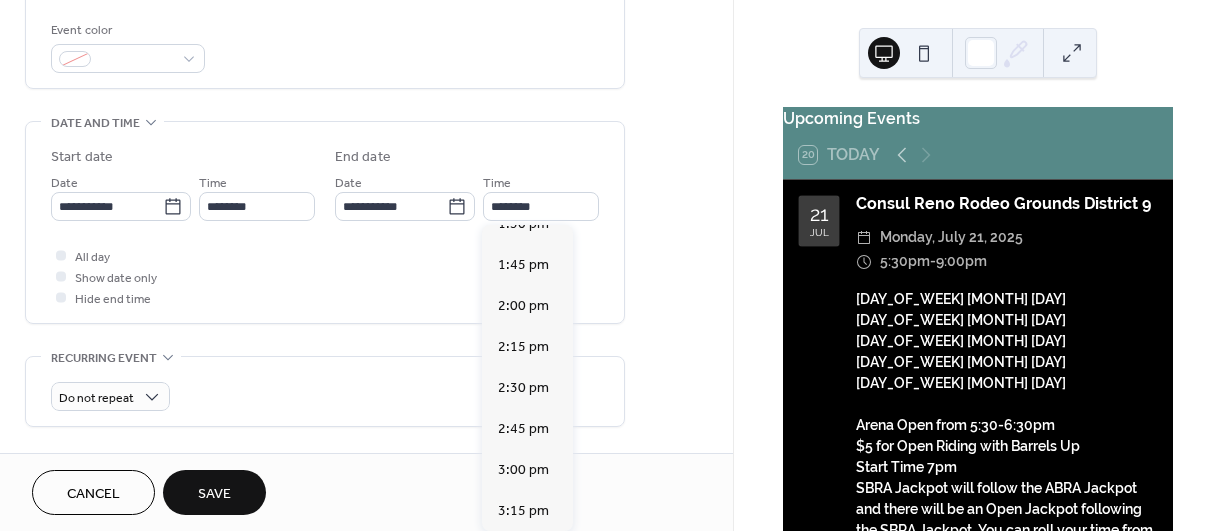 scroll, scrollTop: 773, scrollLeft: 0, axis: vertical 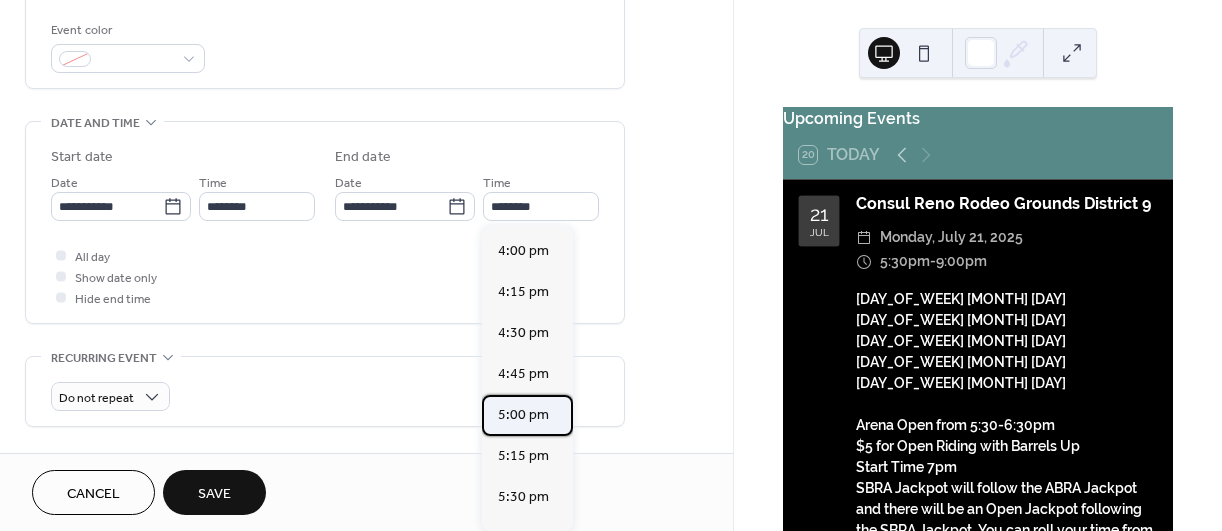 click on "5:00 pm" at bounding box center (523, 415) 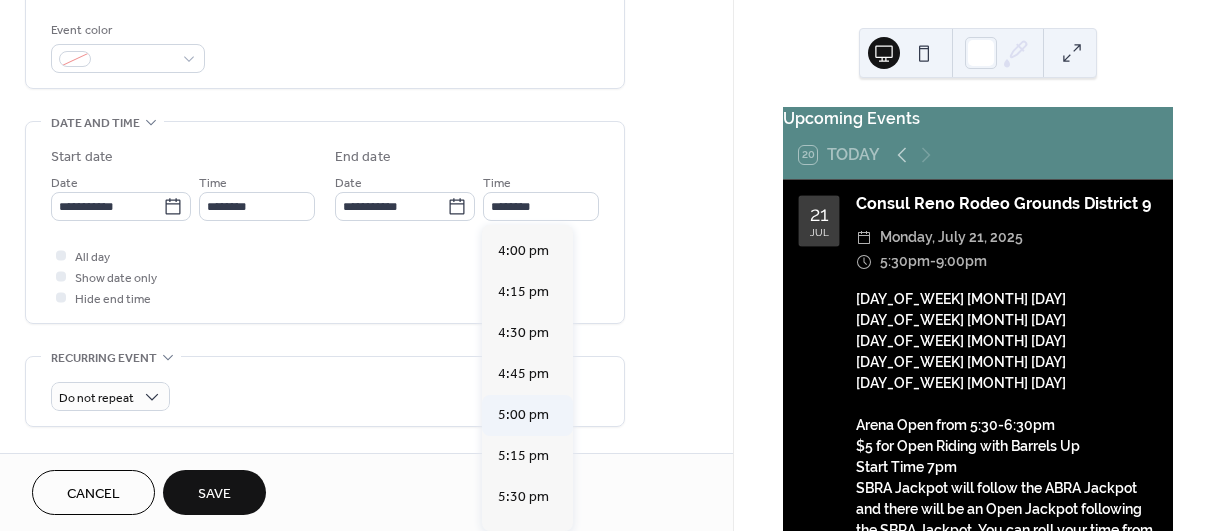 type on "*******" 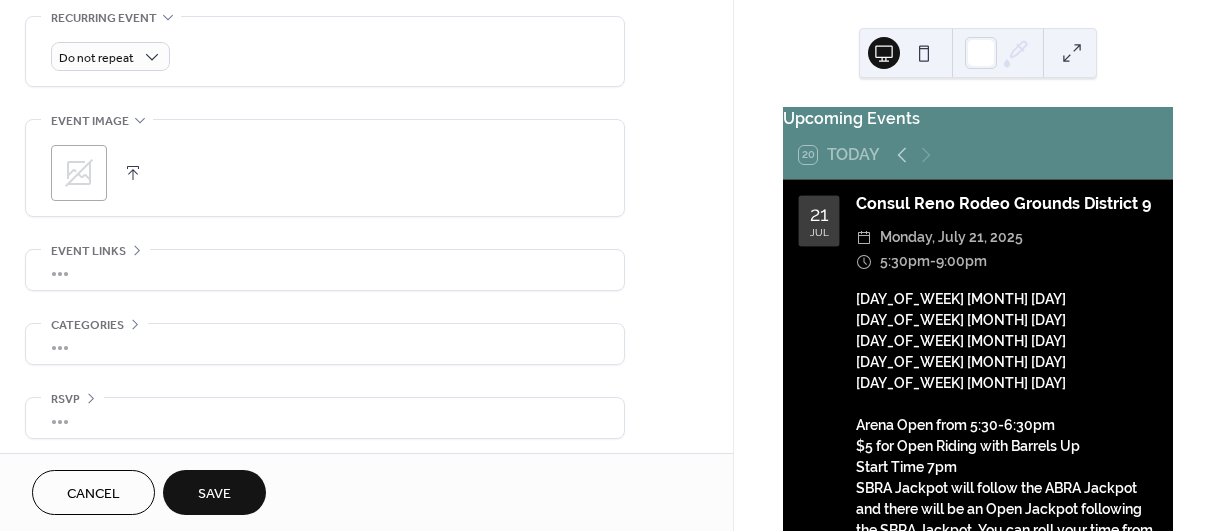 scroll, scrollTop: 876, scrollLeft: 0, axis: vertical 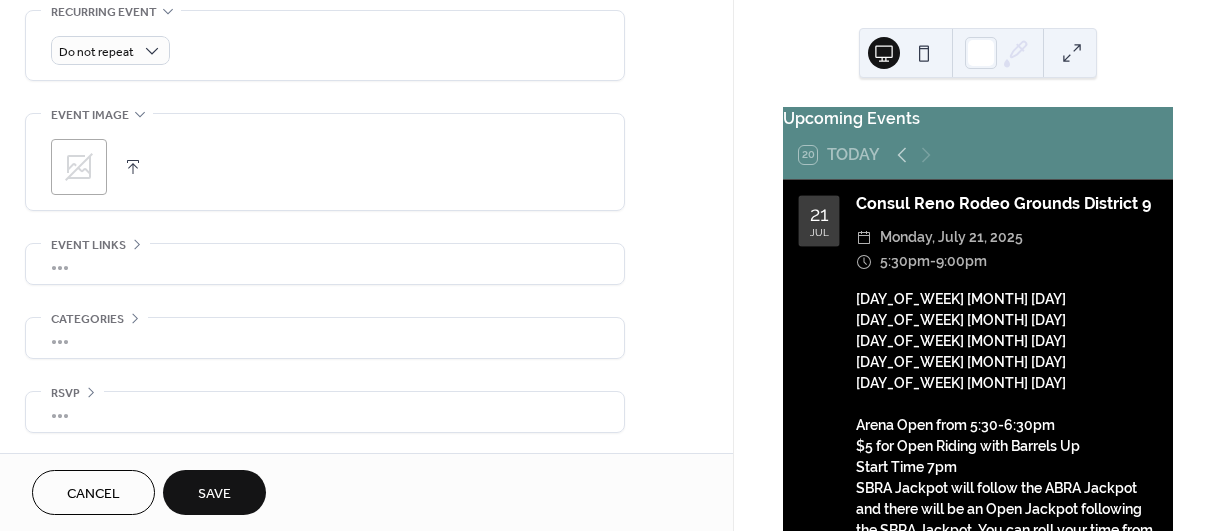 click on "Save" at bounding box center (214, 492) 